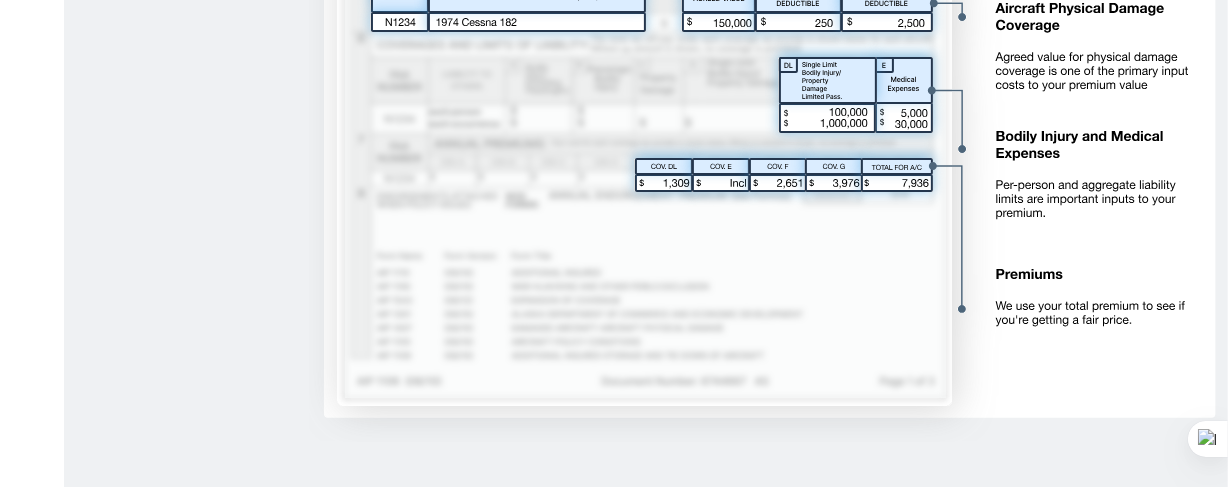 scroll, scrollTop: 0, scrollLeft: 0, axis: both 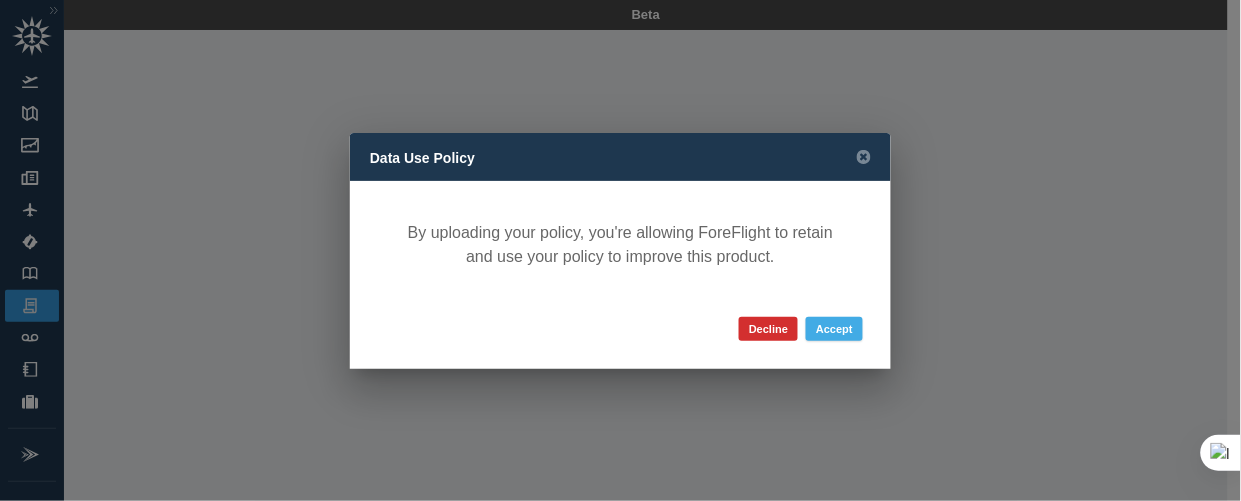 click on "Accept" at bounding box center (834, 329) 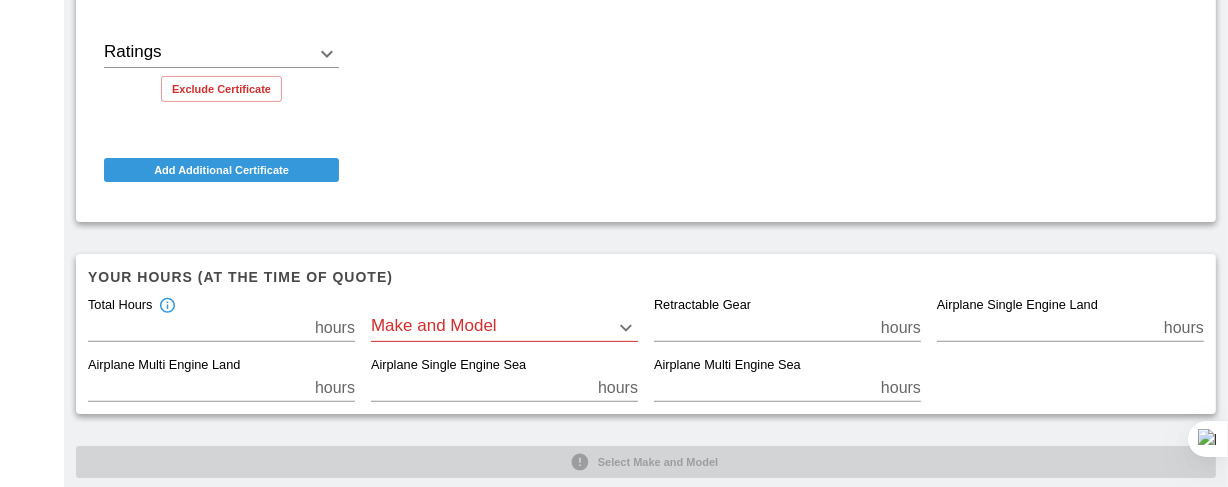 scroll, scrollTop: 605, scrollLeft: 0, axis: vertical 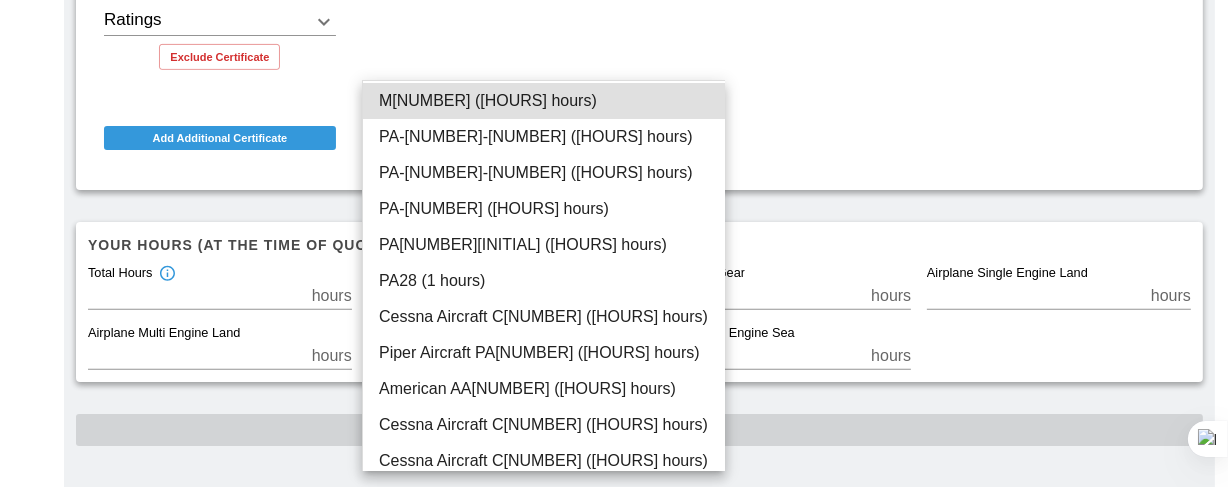 click on "**********" at bounding box center [614, -362] 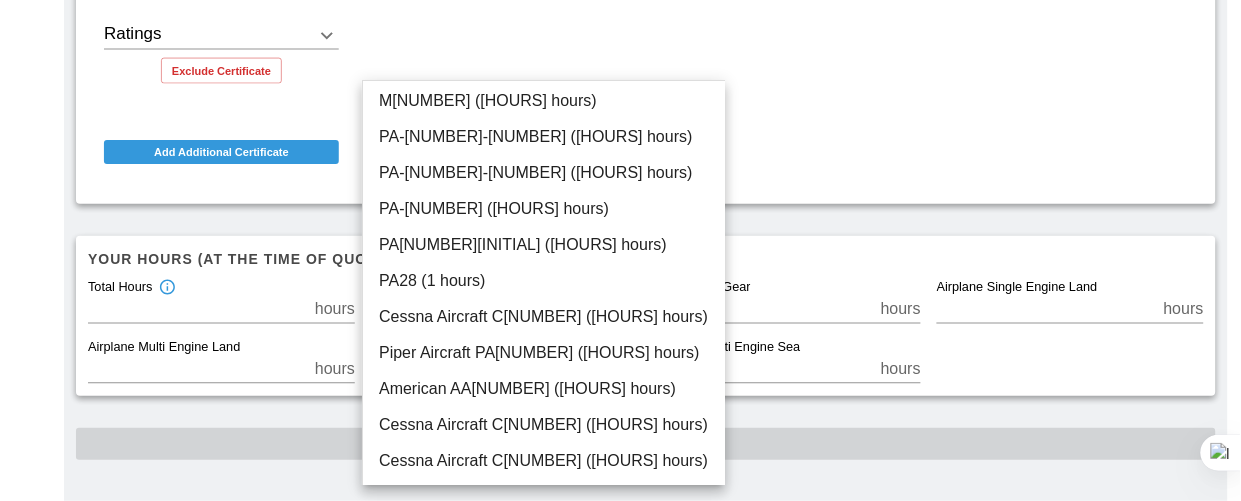 click at bounding box center [620, 250] 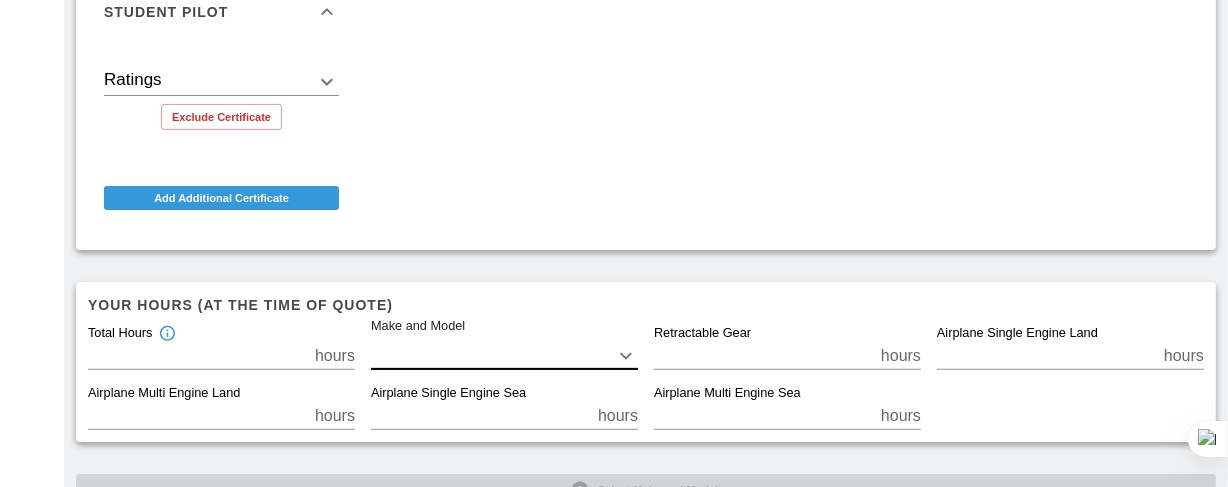 scroll, scrollTop: 605, scrollLeft: 0, axis: vertical 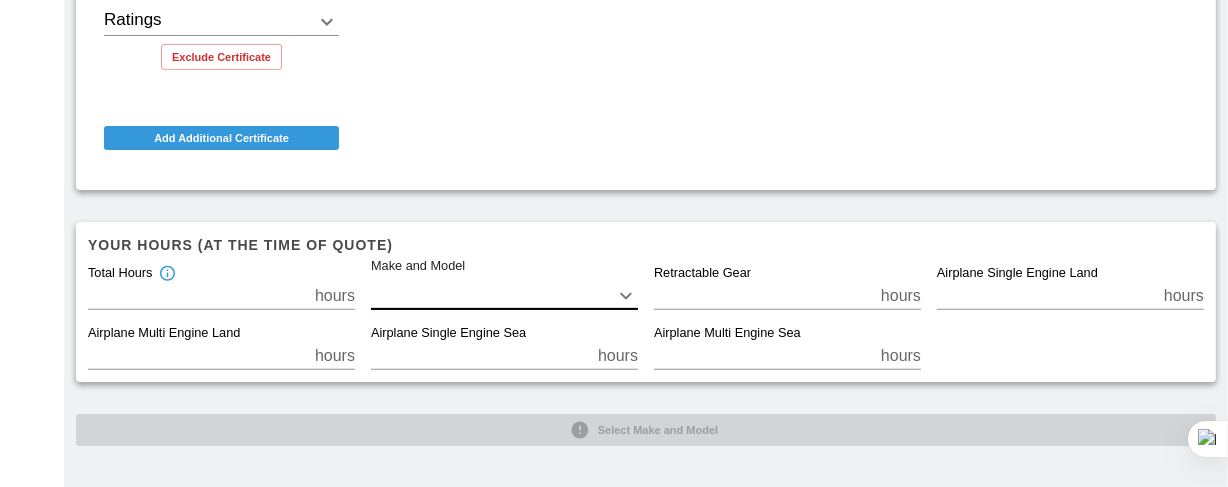 click on "**********" at bounding box center [614, -362] 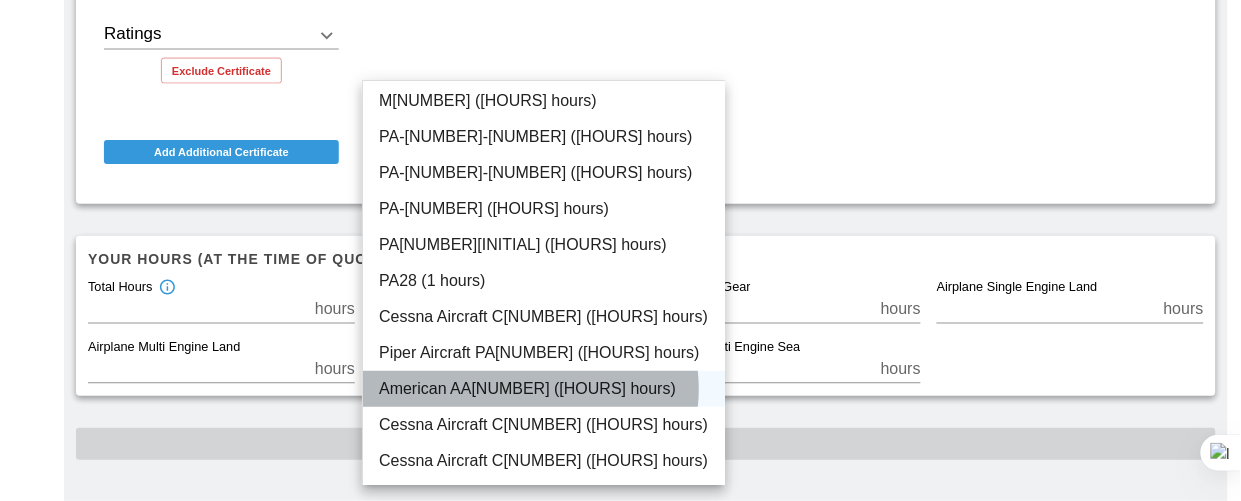 click on "American AA5 ([HOURS] hours)" at bounding box center [544, 389] 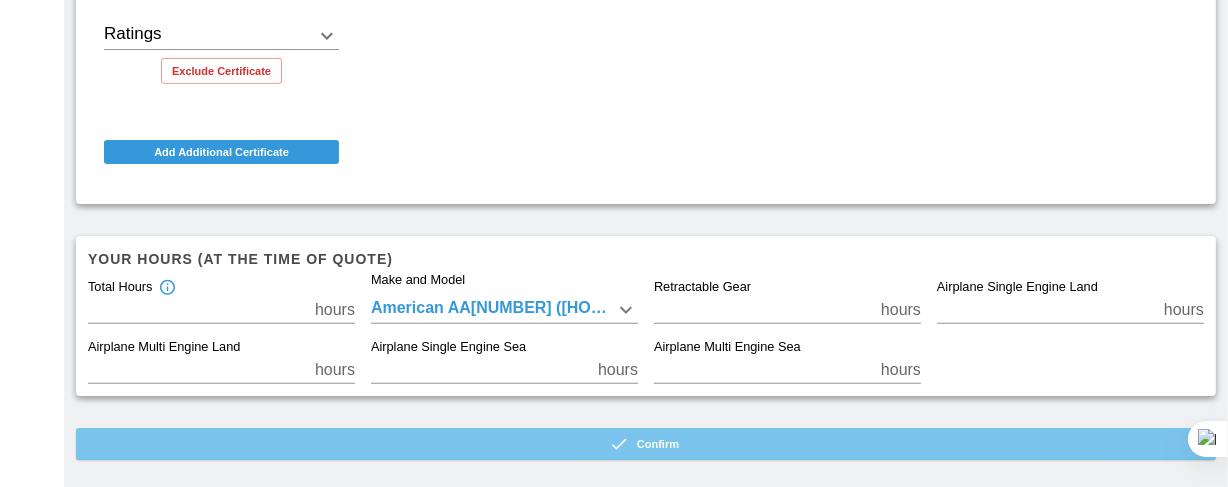 click 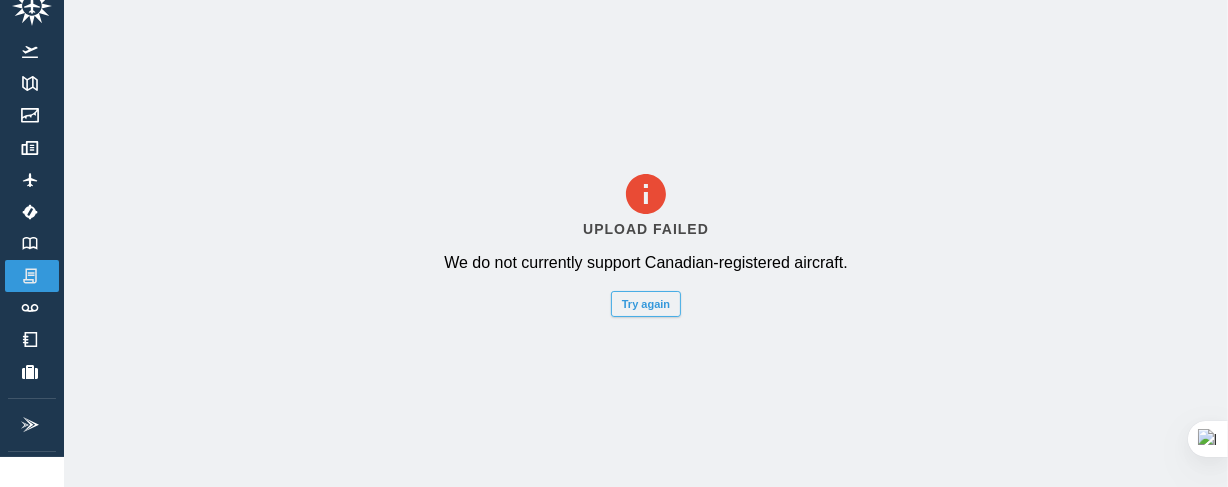 click on "Try again" at bounding box center [646, 304] 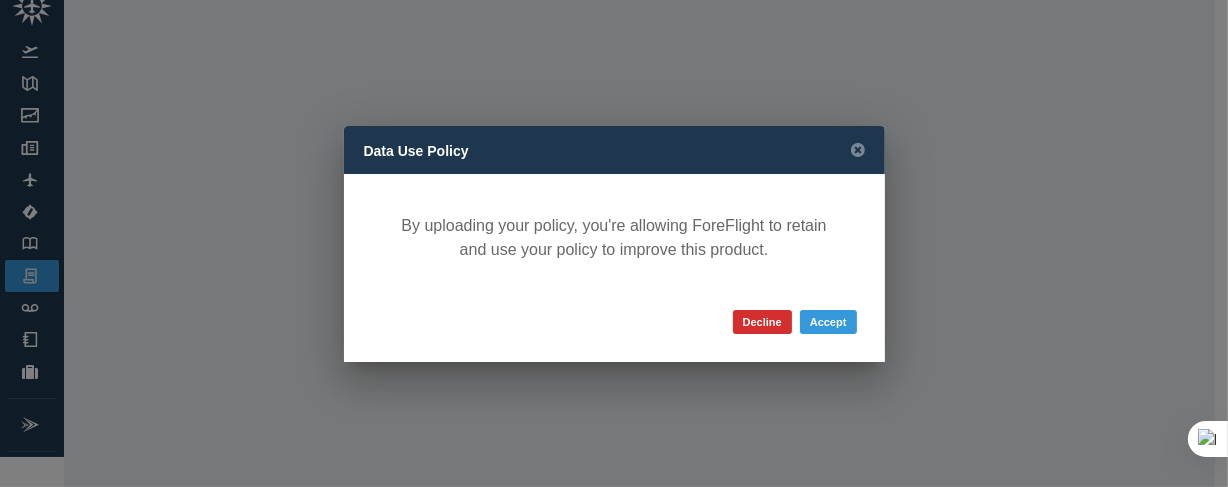 scroll, scrollTop: 29, scrollLeft: 0, axis: vertical 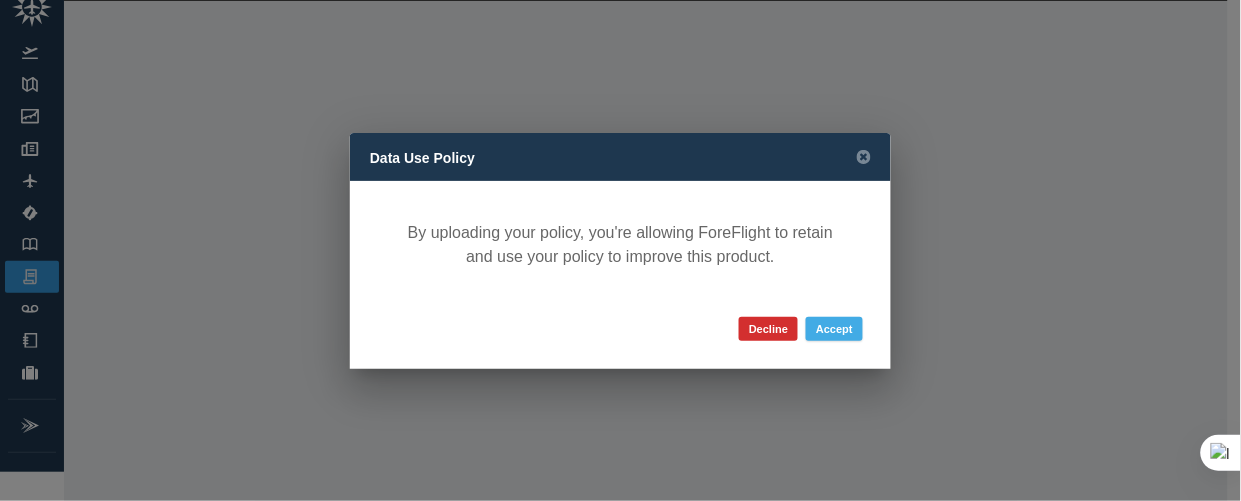 click on "Accept" at bounding box center [834, 329] 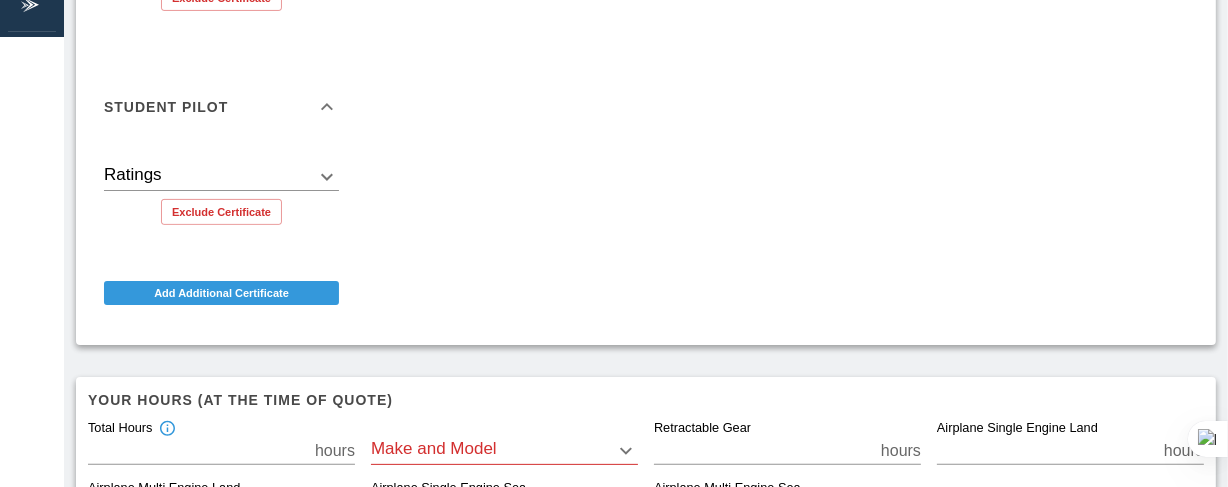 scroll, scrollTop: 454, scrollLeft: 0, axis: vertical 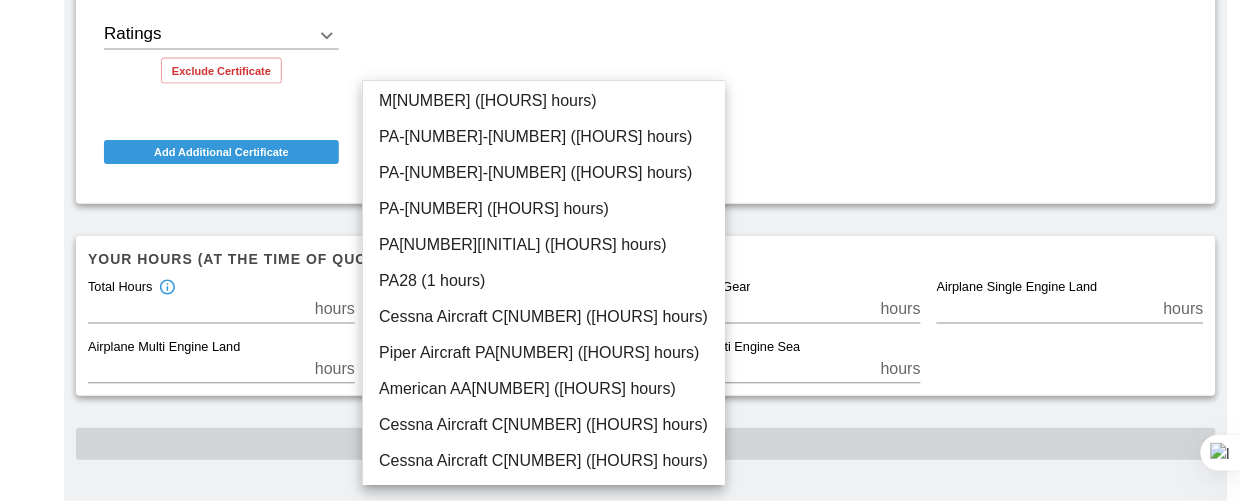 click on "**********" at bounding box center [620, -341] 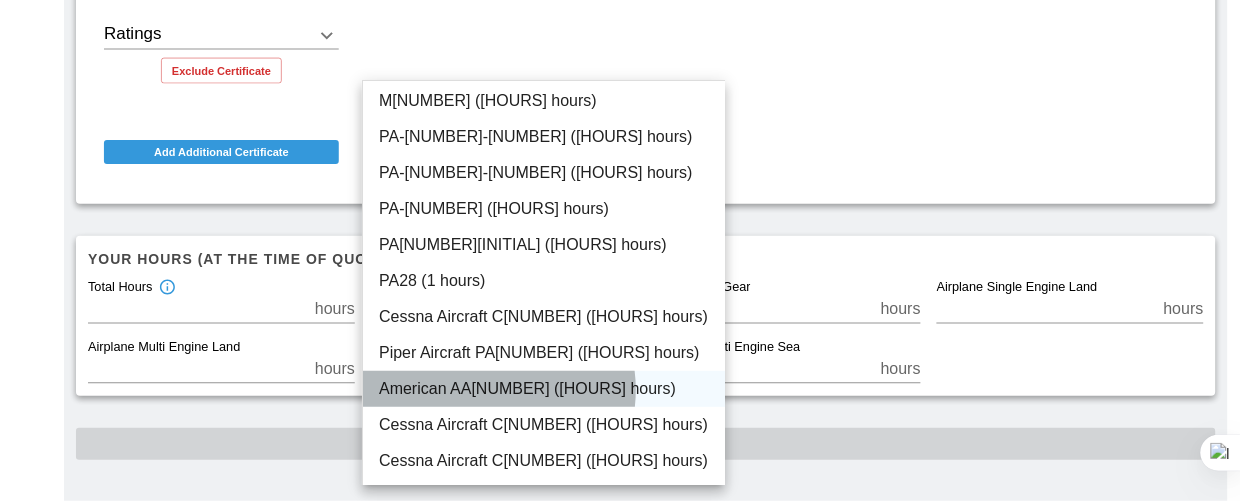 click on "American AA5 ([HOURS] hours)" at bounding box center [544, 389] 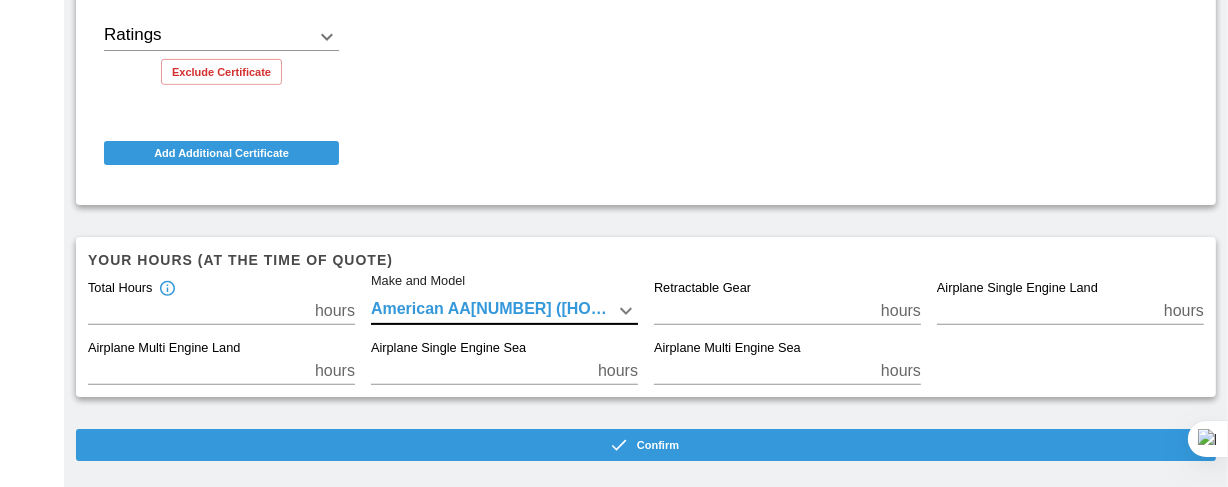 scroll, scrollTop: 605, scrollLeft: 0, axis: vertical 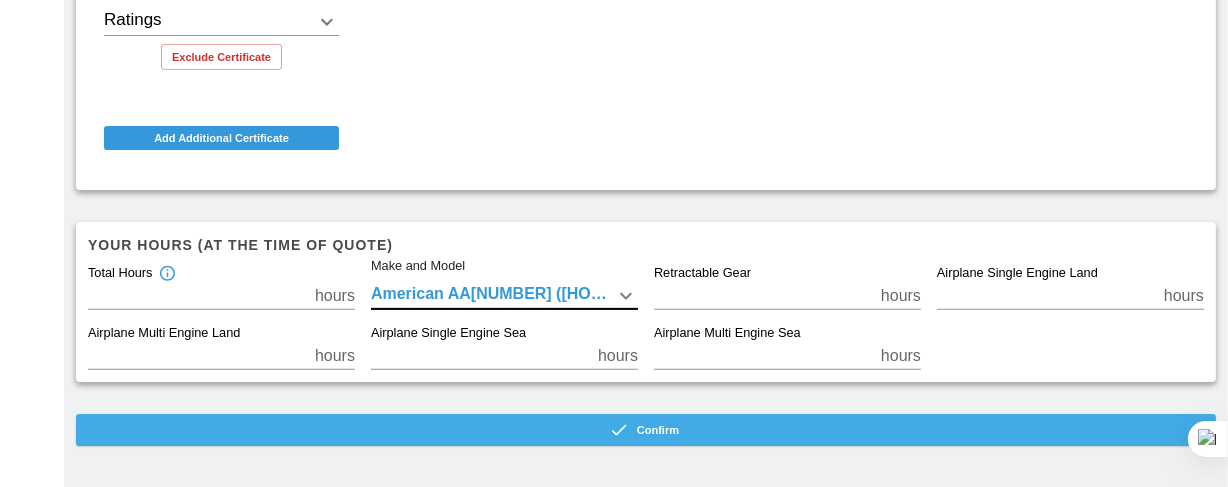 click on "Confirm" at bounding box center (646, 430) 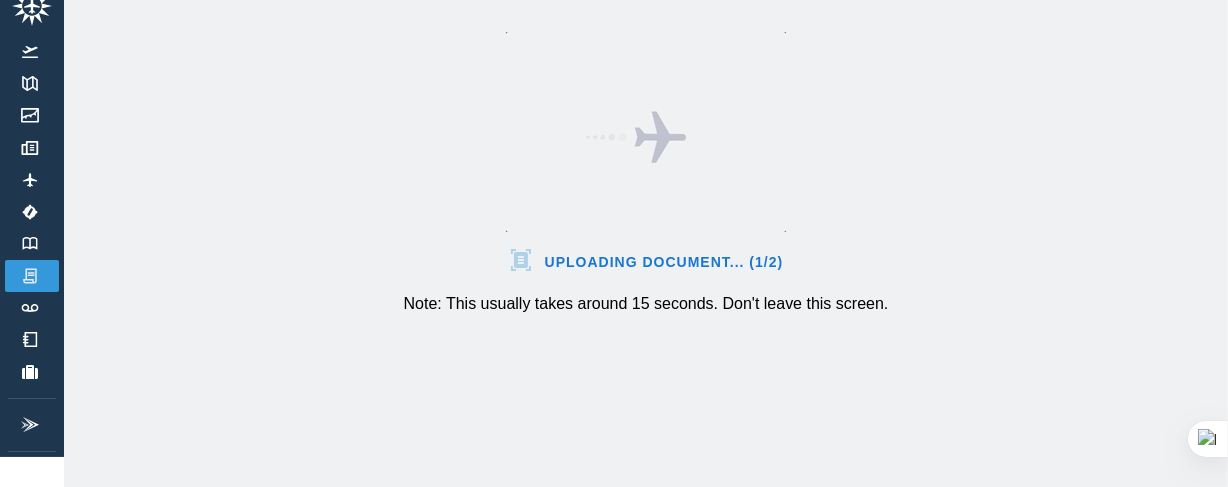 scroll, scrollTop: 43, scrollLeft: 0, axis: vertical 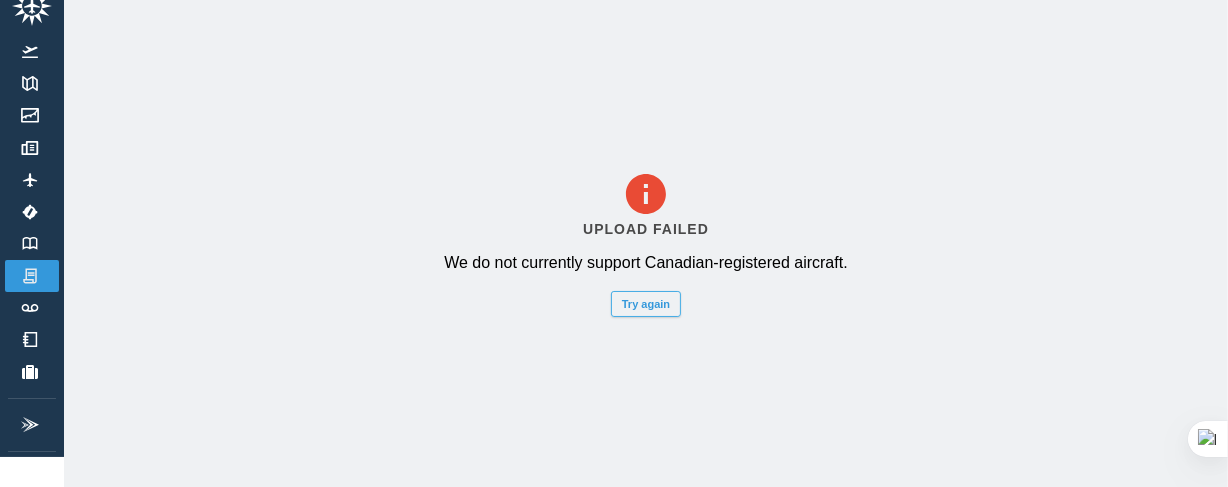 click on "Try again" at bounding box center (646, 304) 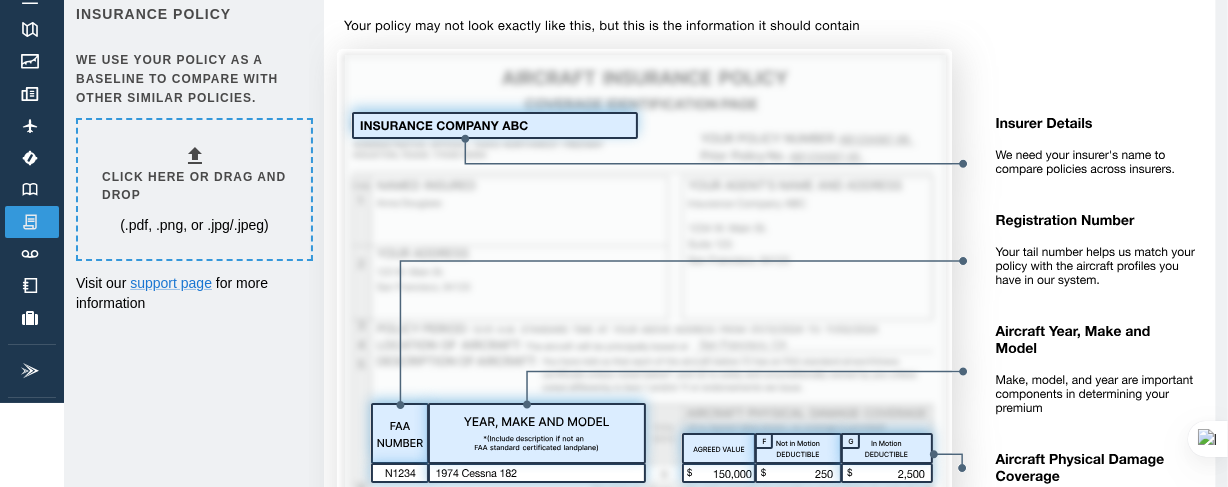 scroll, scrollTop: 0, scrollLeft: 0, axis: both 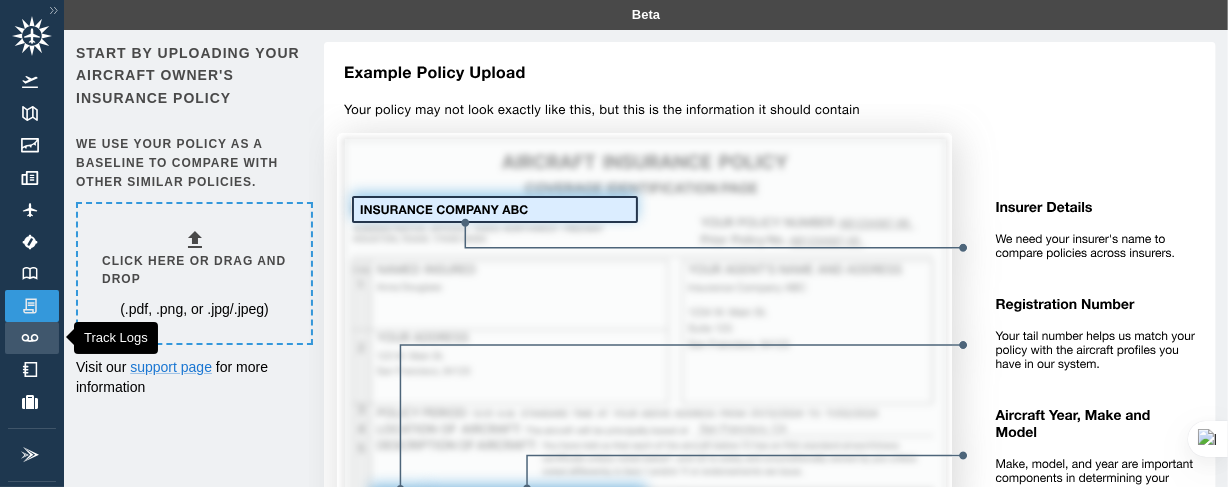 click on "Track Logs" at bounding box center [32, 338] 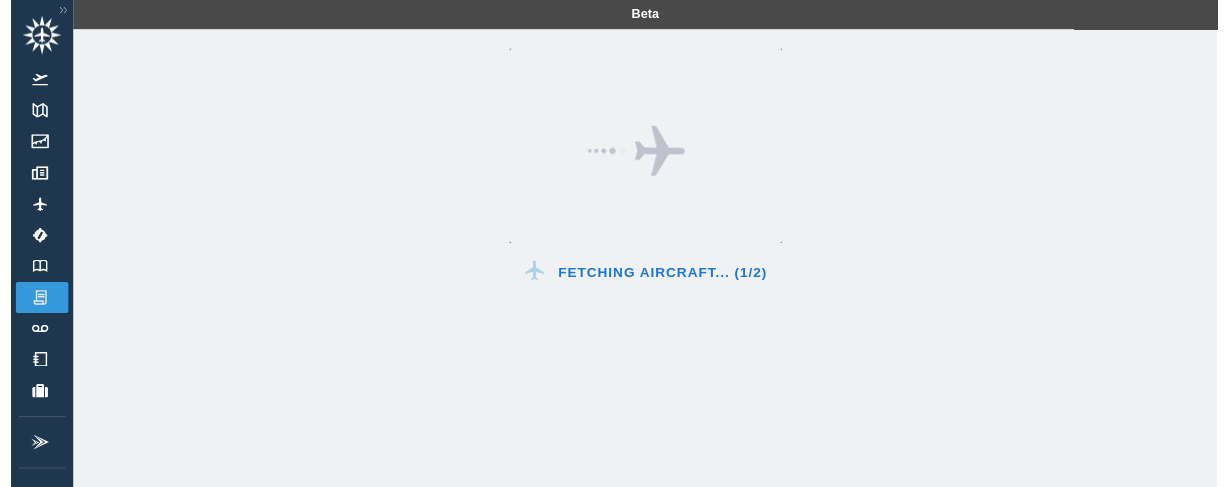 scroll, scrollTop: 0, scrollLeft: 0, axis: both 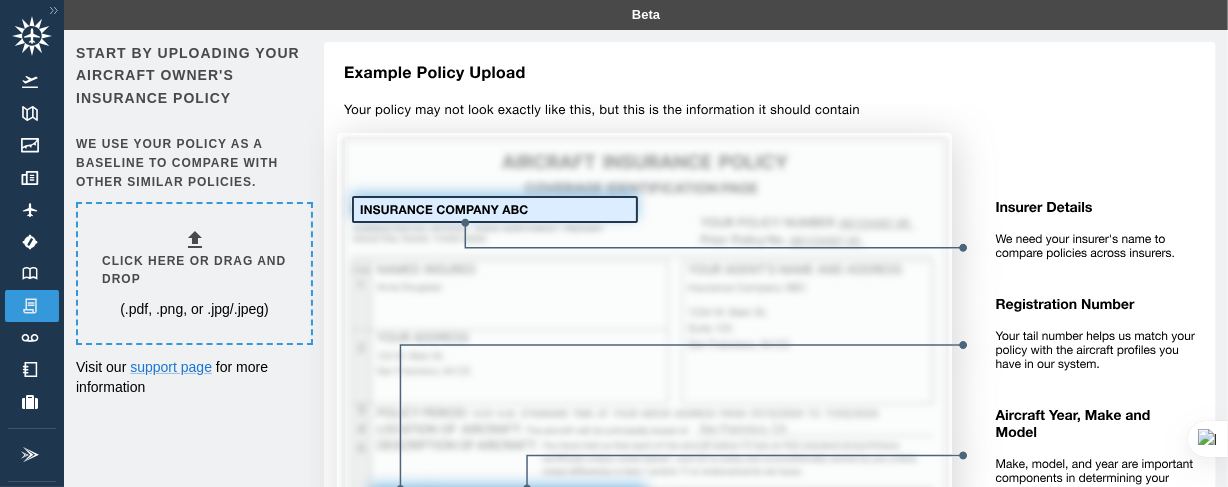 click 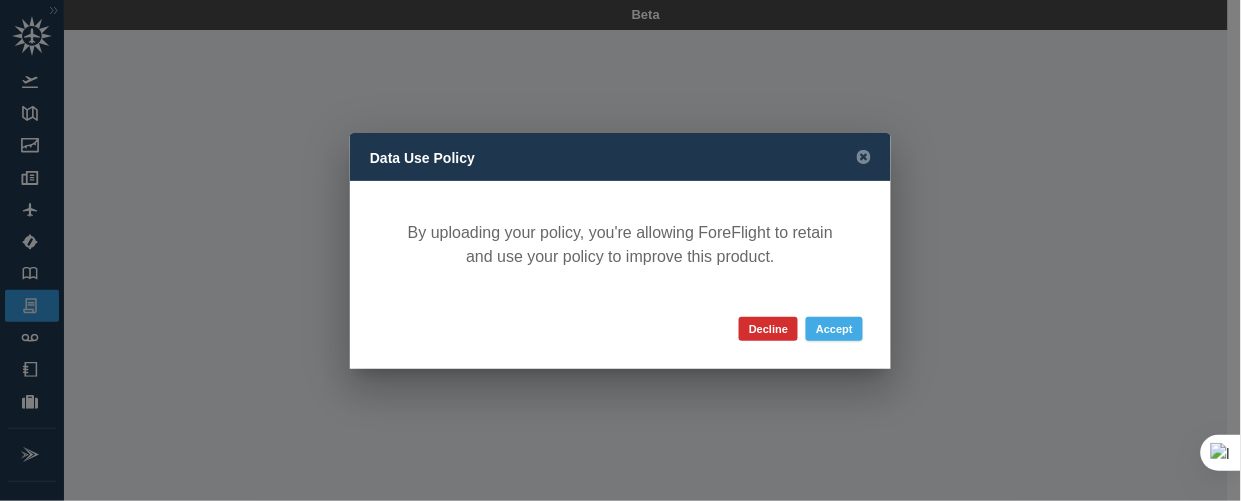 click on "Accept" at bounding box center (834, 329) 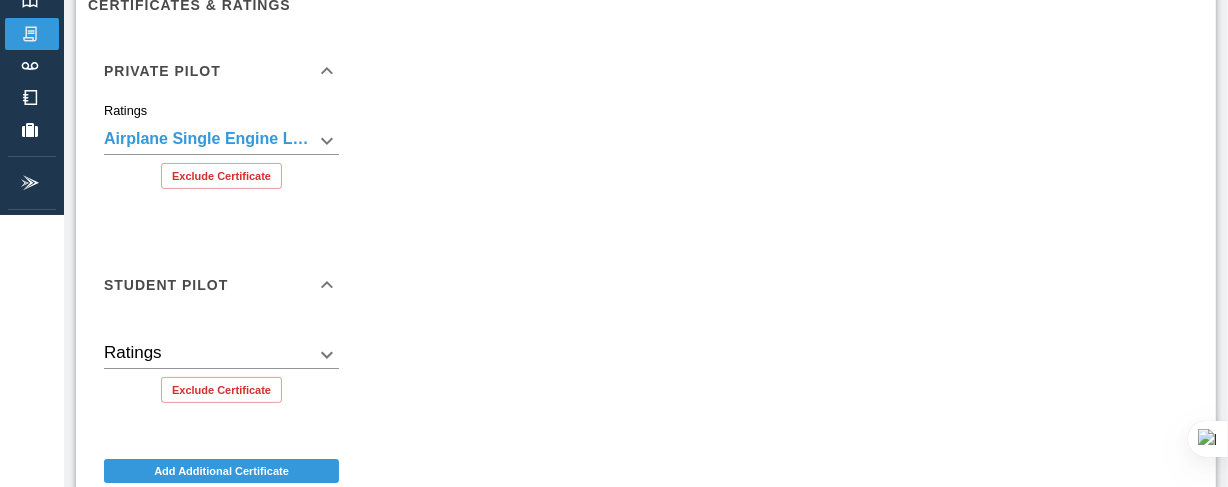 scroll, scrollTop: 545, scrollLeft: 0, axis: vertical 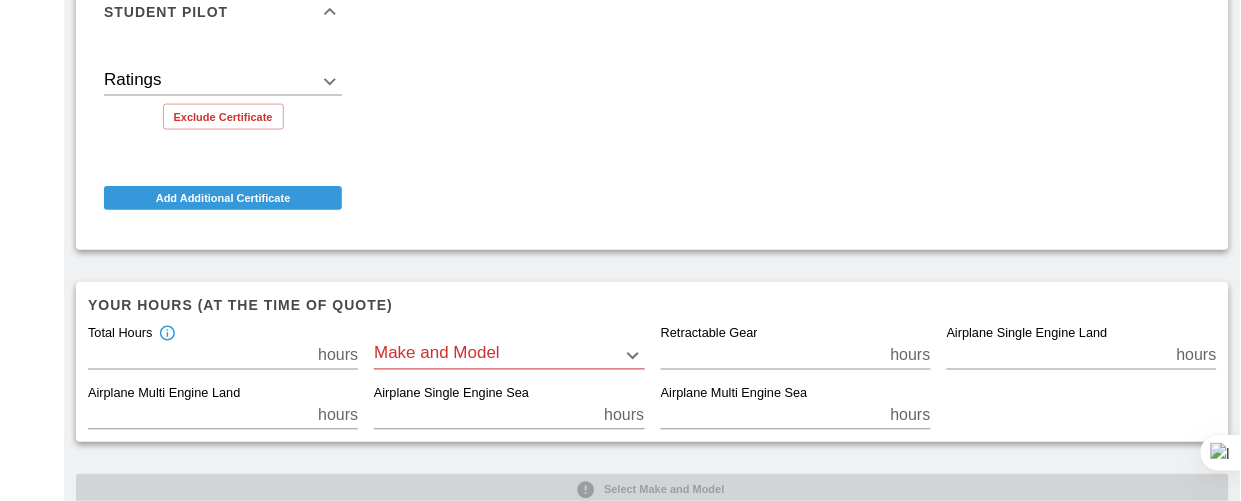 click on "**********" at bounding box center [620, -295] 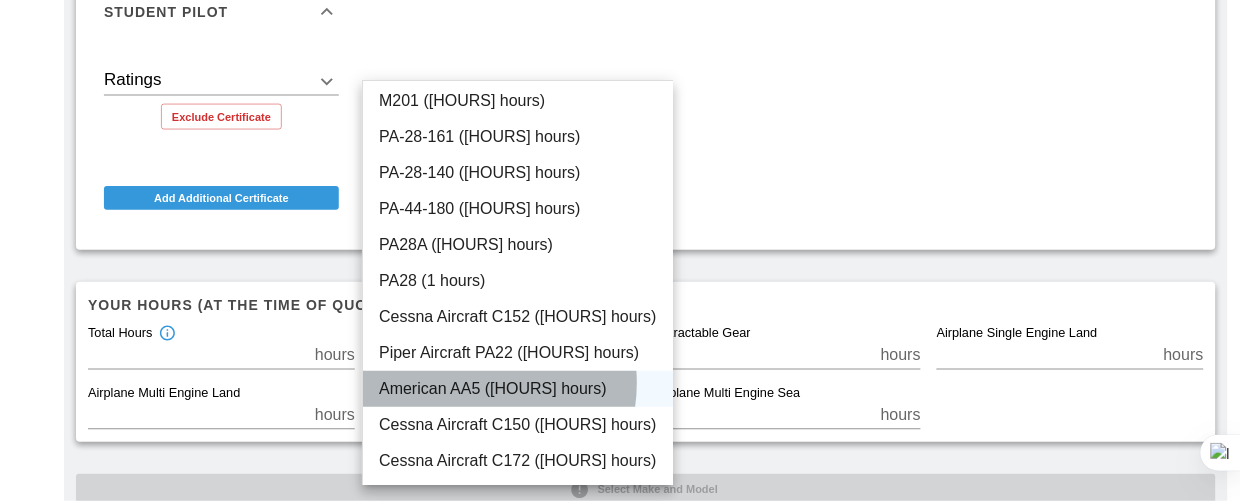 click on "American AA5 ([HOURS] hours)" at bounding box center [518, 389] 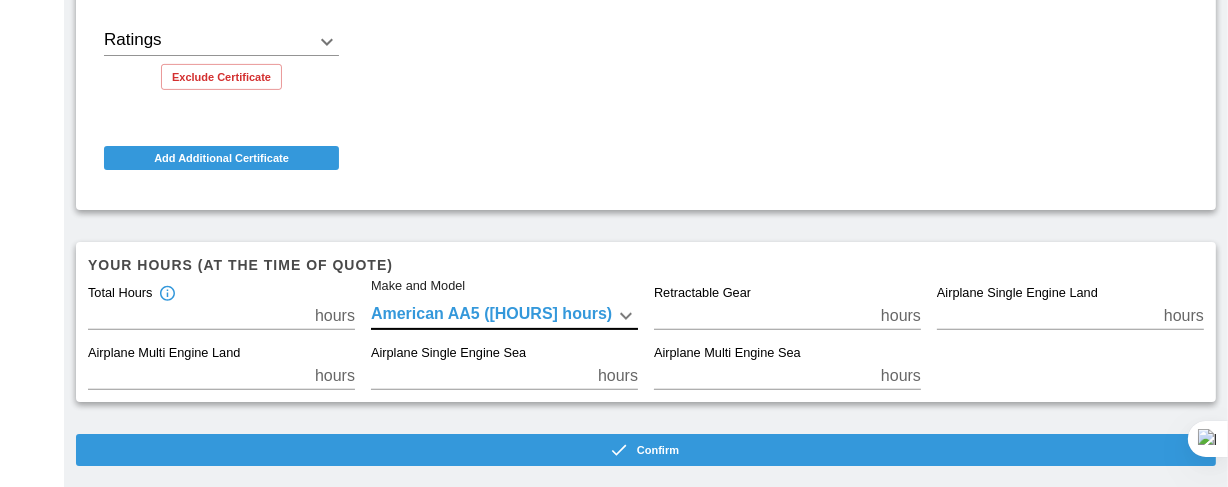 scroll, scrollTop: 605, scrollLeft: 0, axis: vertical 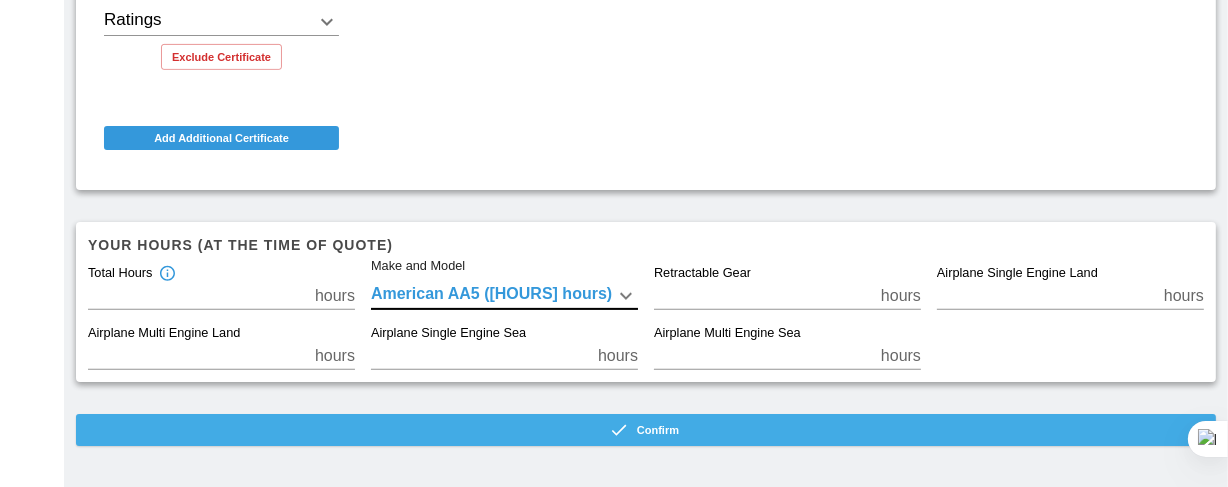 click on "Confirm" at bounding box center (646, 430) 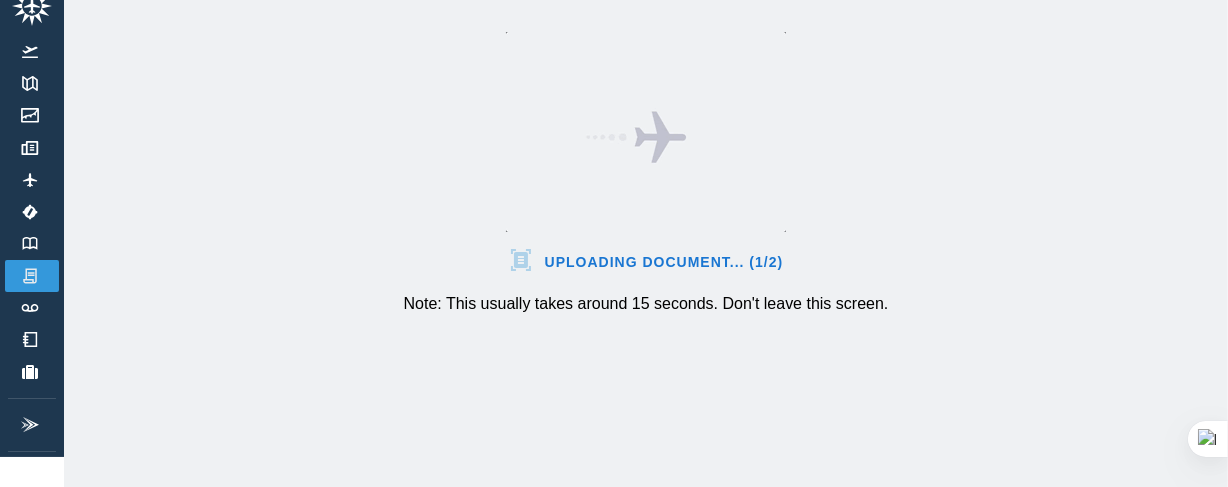 scroll, scrollTop: 43, scrollLeft: 0, axis: vertical 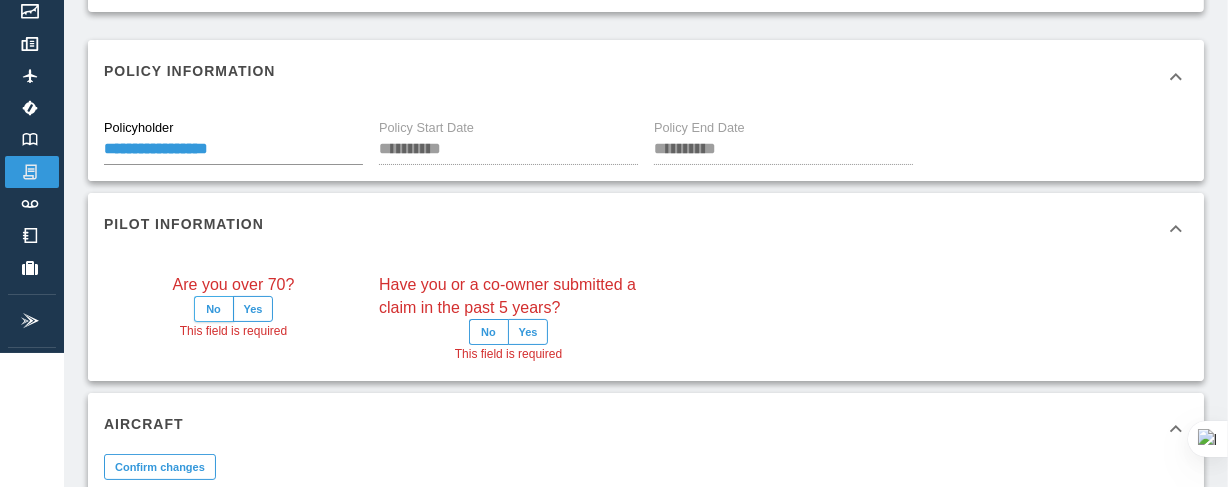 click on "No" at bounding box center [214, 309] 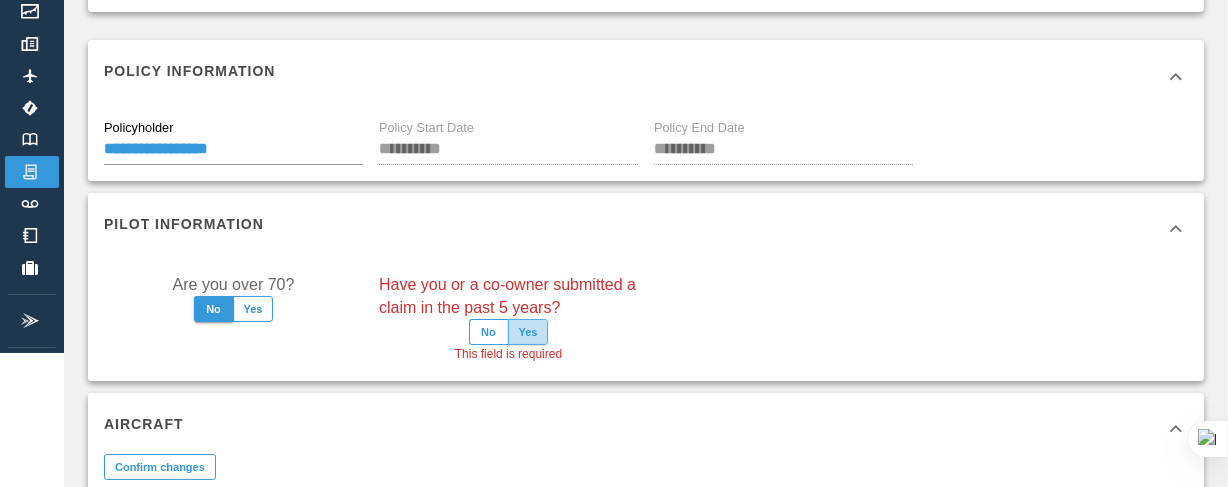 click on "Yes" at bounding box center [528, 332] 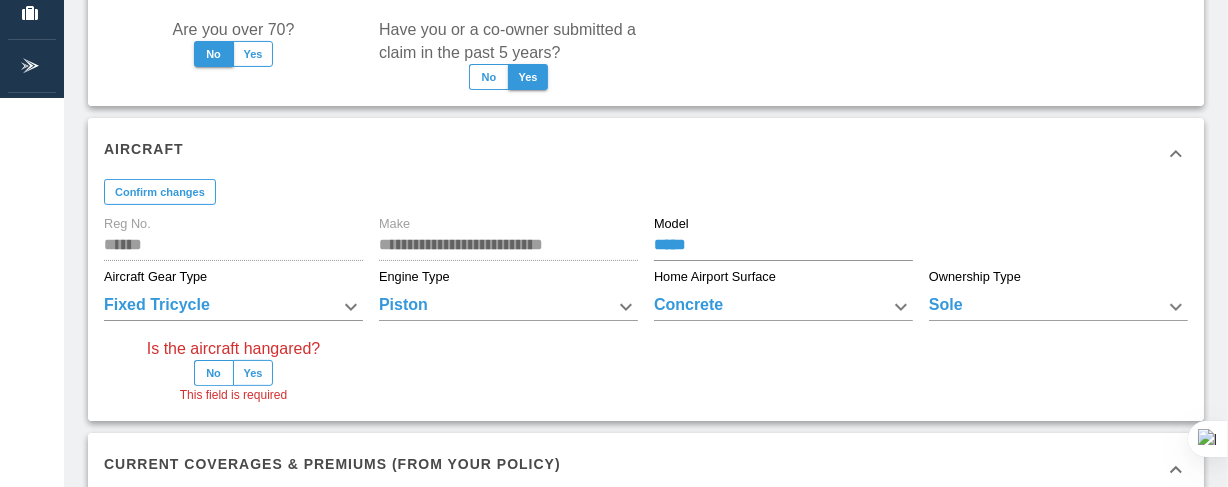 scroll, scrollTop: 407, scrollLeft: 0, axis: vertical 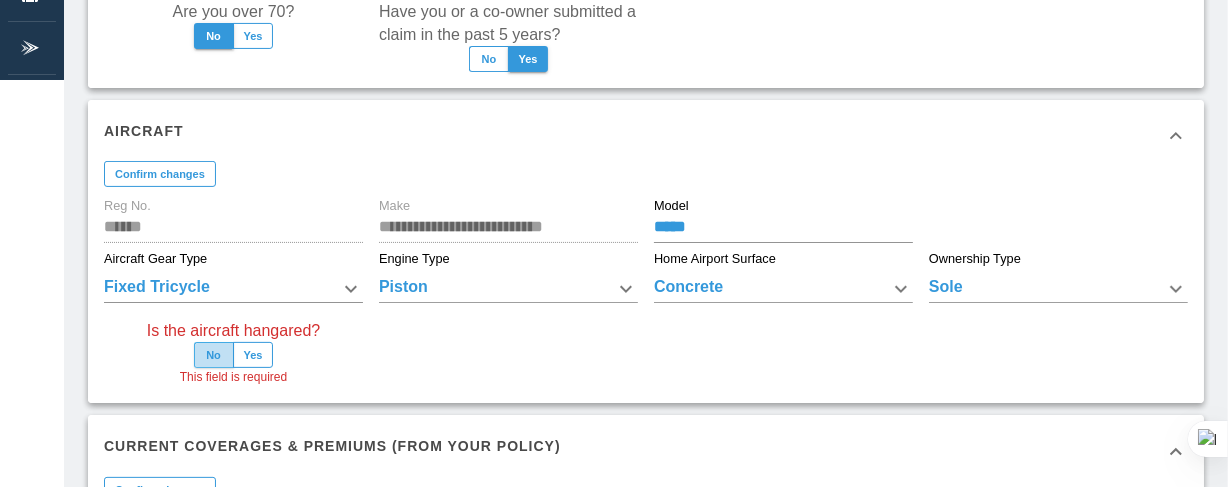 click on "No" at bounding box center [214, 355] 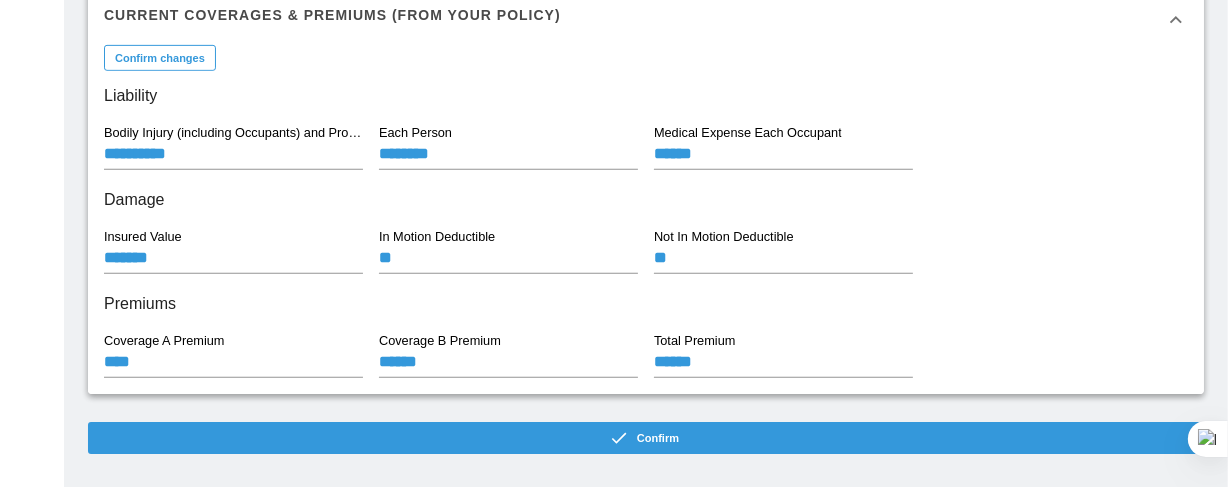 scroll, scrollTop: 840, scrollLeft: 0, axis: vertical 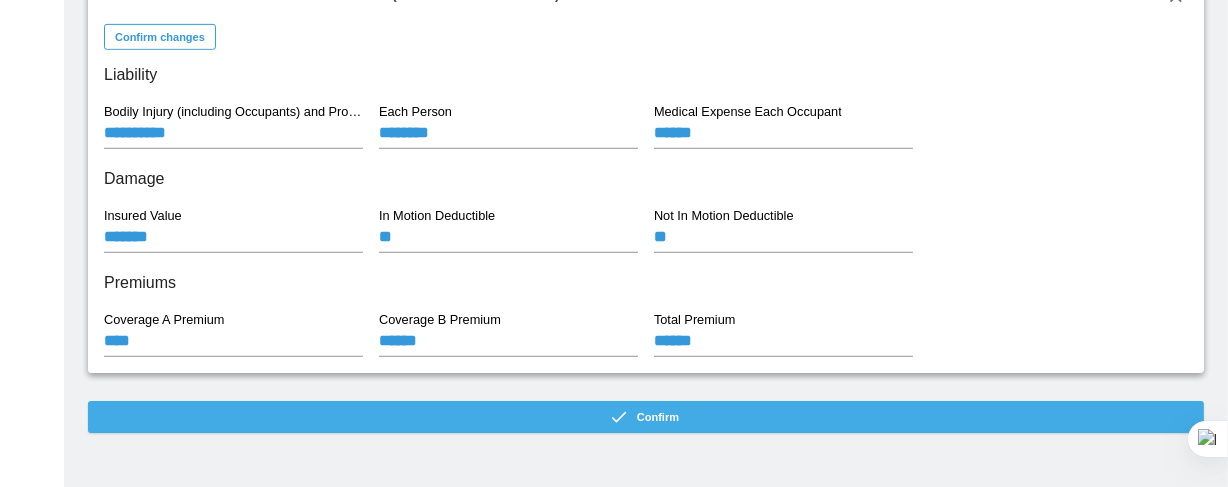click on "Confirm" at bounding box center [646, 417] 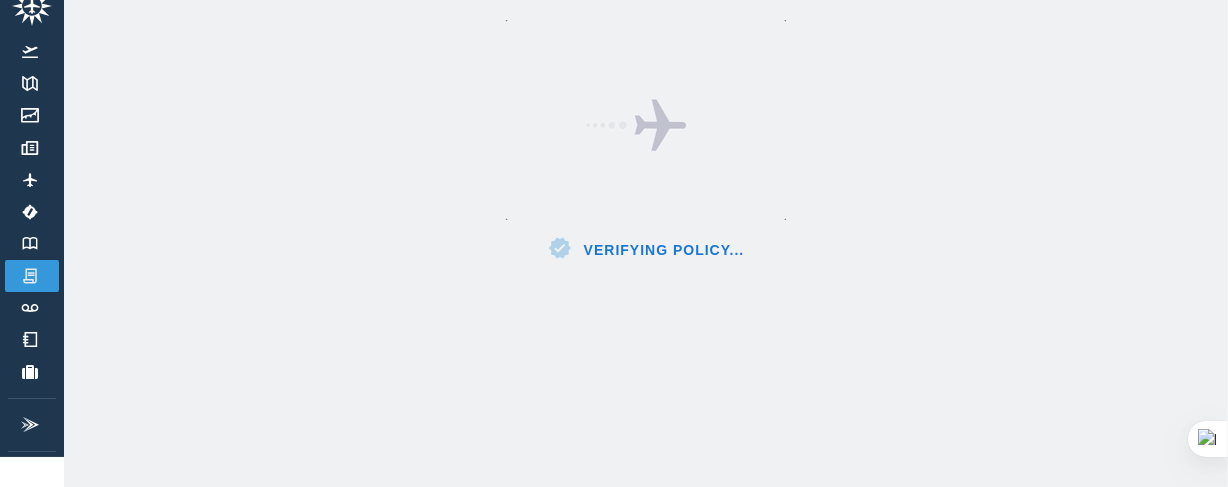 scroll, scrollTop: 43, scrollLeft: 0, axis: vertical 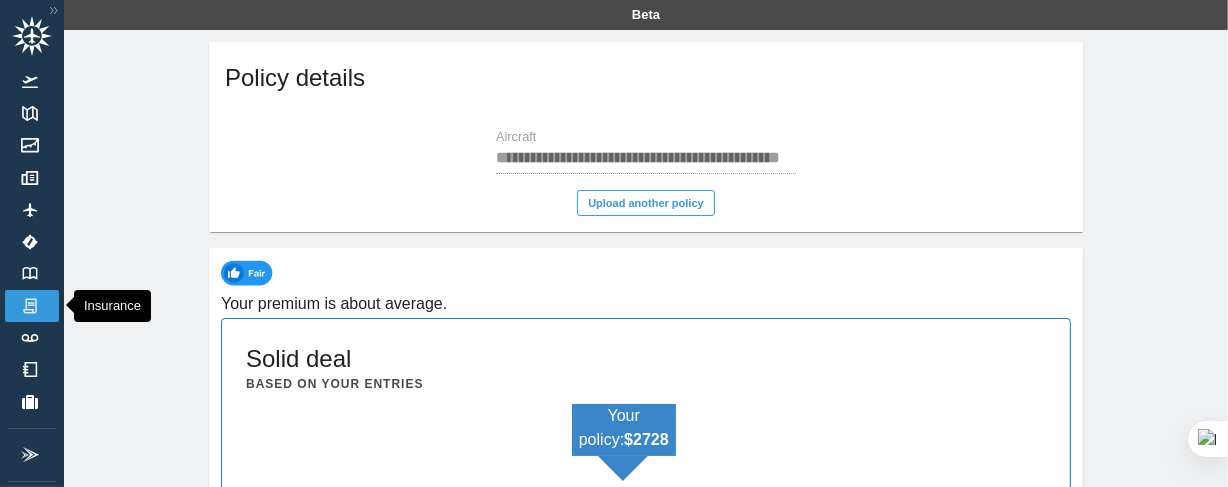 click at bounding box center (30, 306) 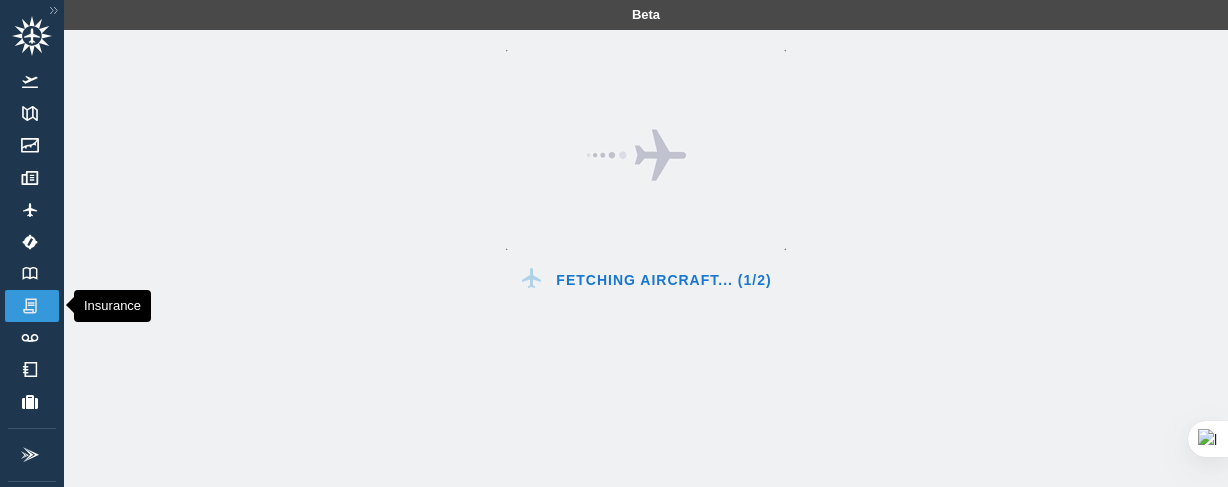 scroll, scrollTop: 0, scrollLeft: 0, axis: both 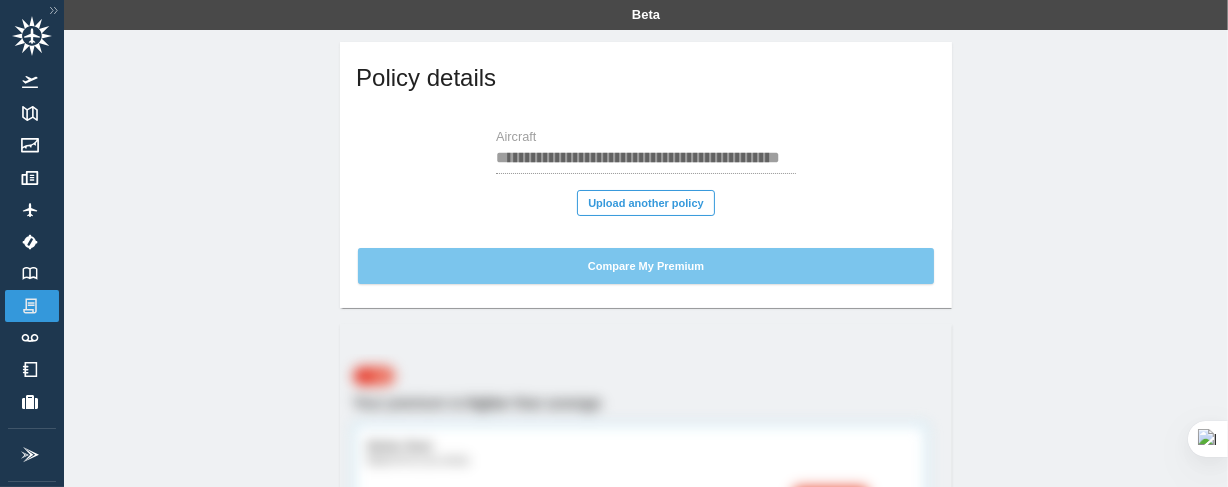 click on "Compare My Premium" at bounding box center [646, 266] 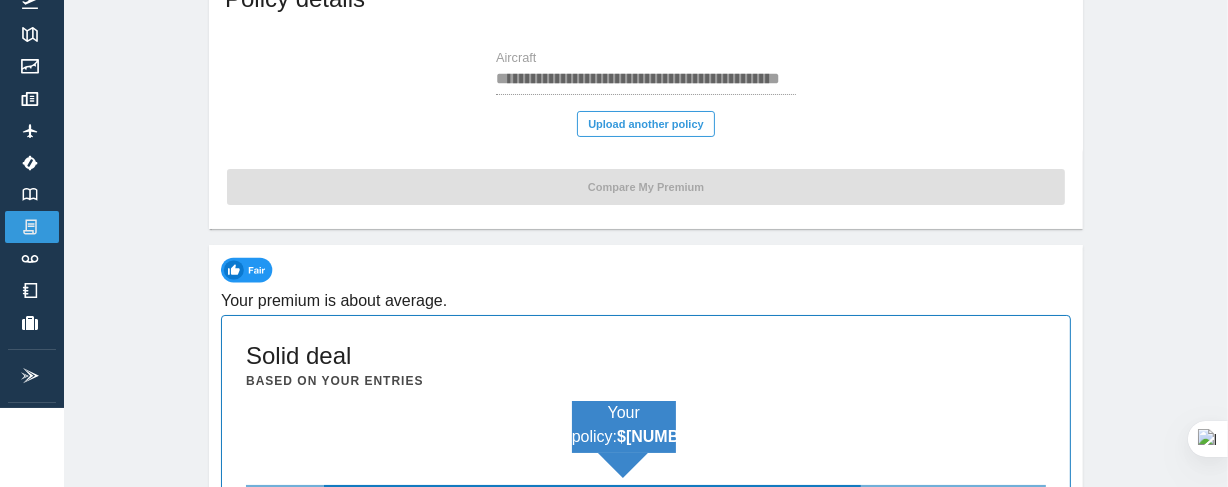 scroll, scrollTop: 0, scrollLeft: 0, axis: both 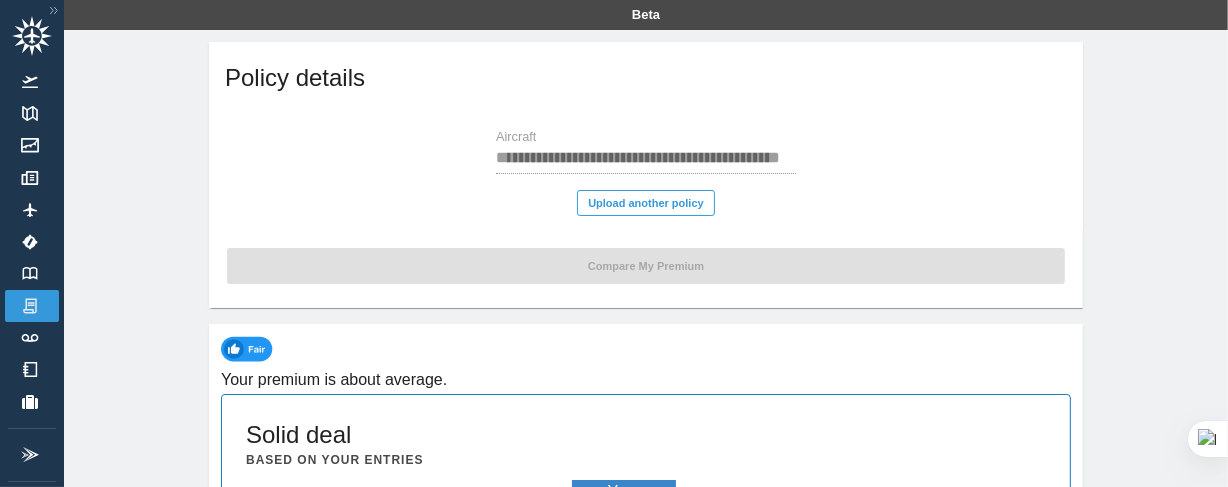 click 